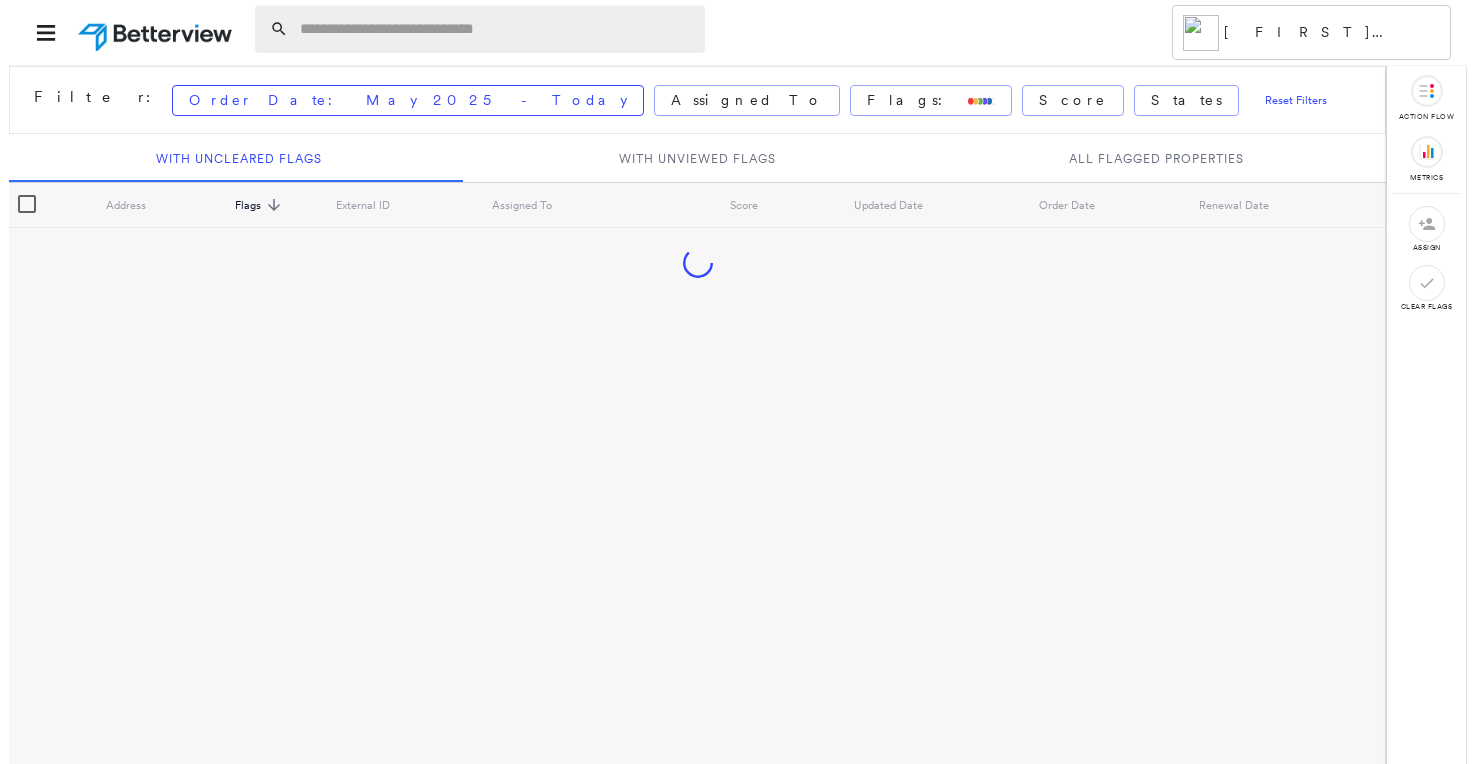 scroll, scrollTop: 0, scrollLeft: 0, axis: both 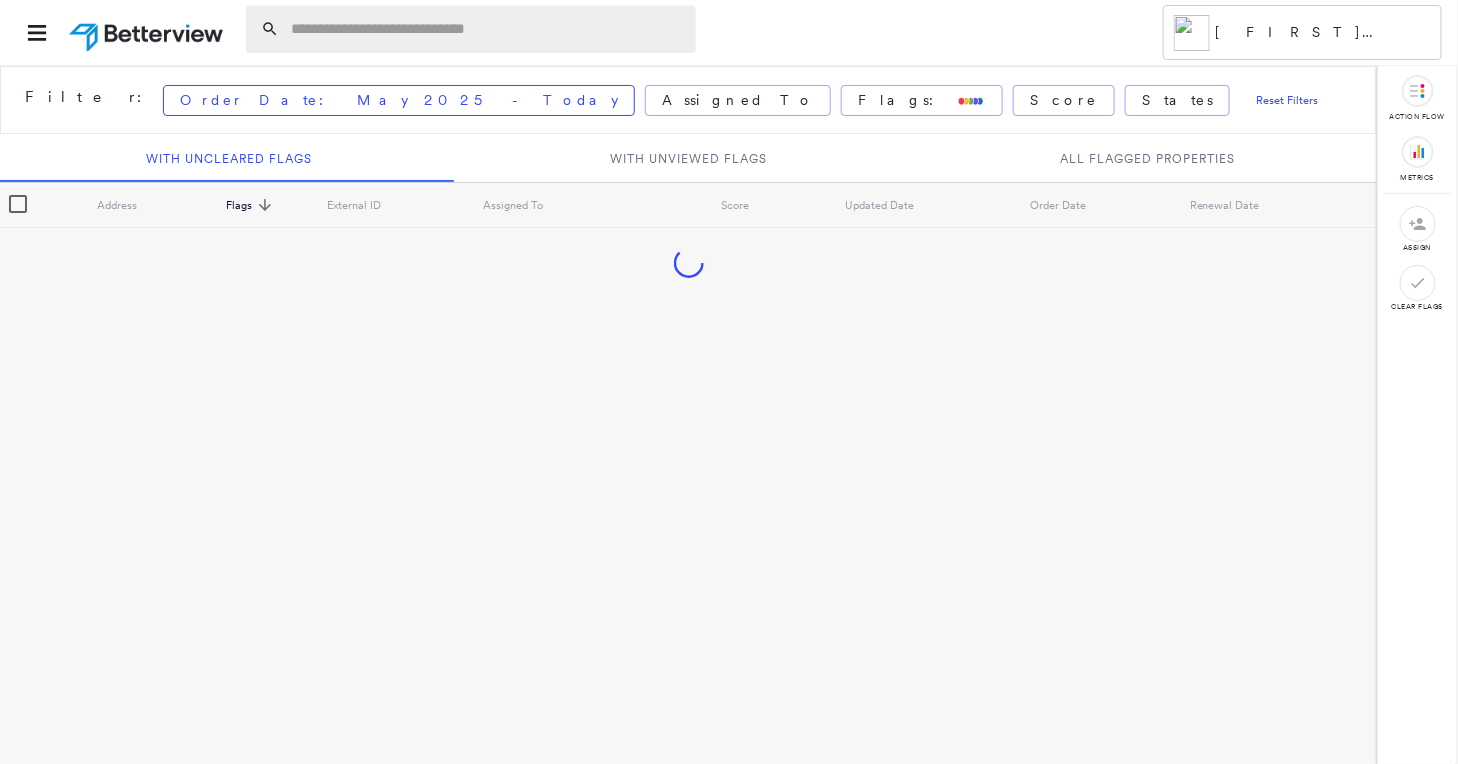 click at bounding box center (487, 29) 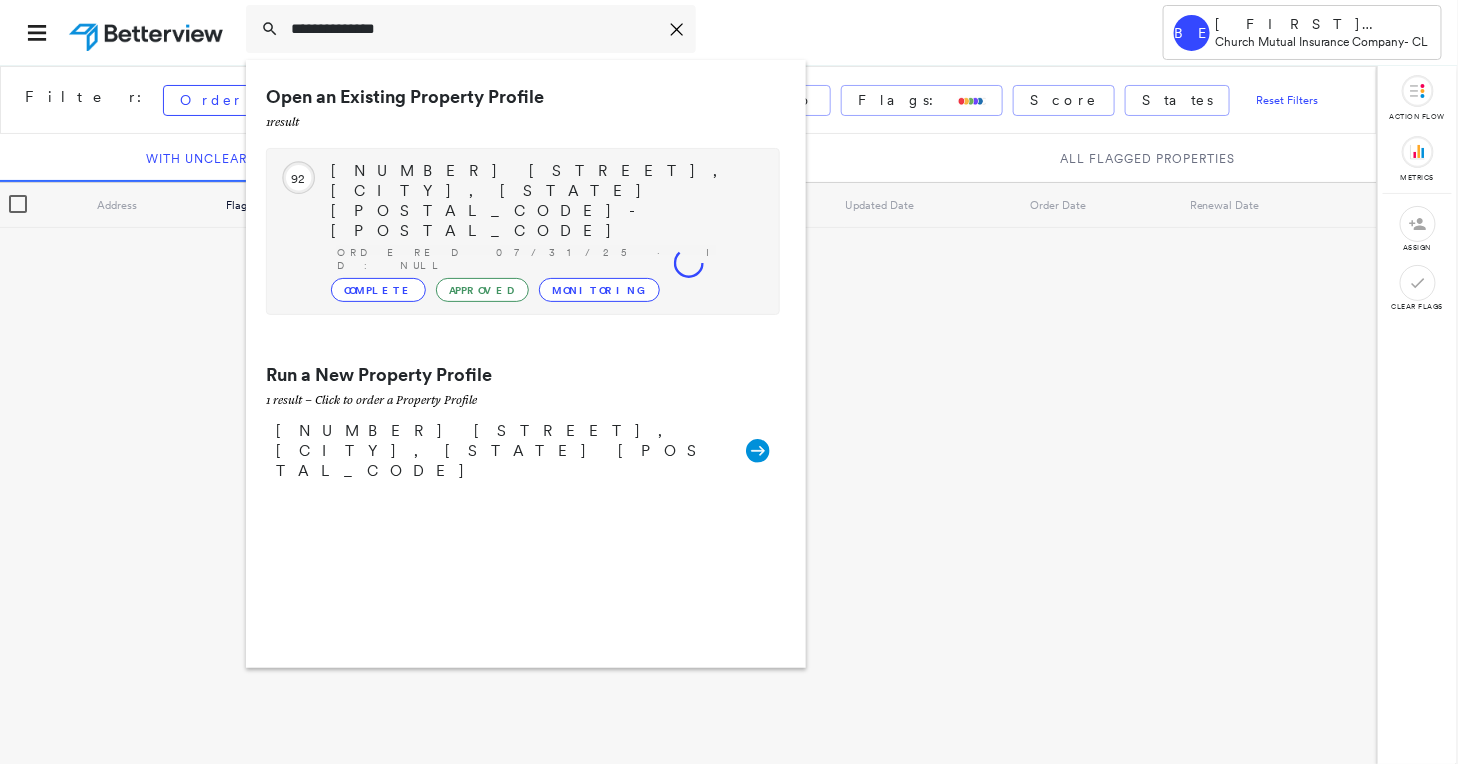 type on "**********" 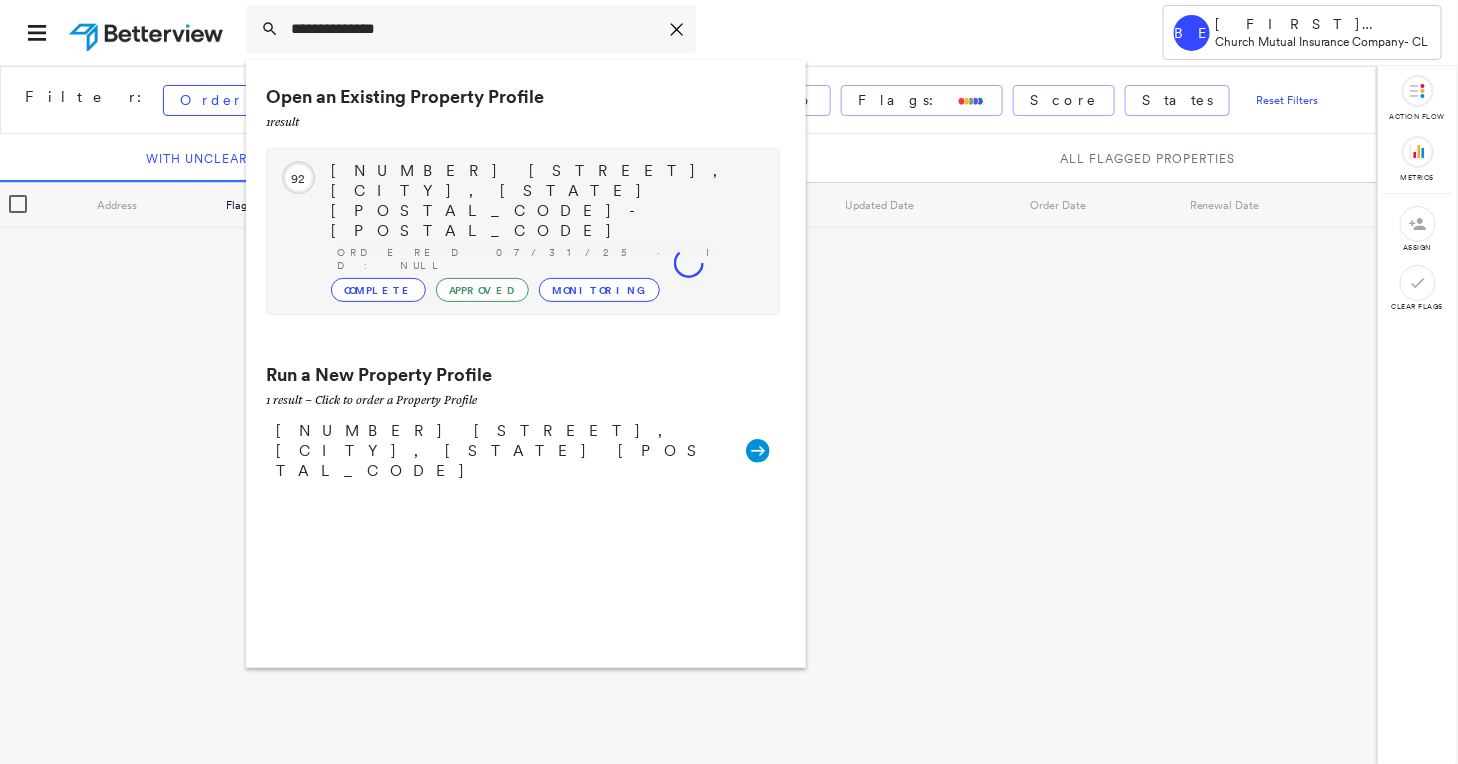 click on "[NUMBER] [STREET], [CITY], [STATE] [POSTAL_CODE]-[POSTAL_CODE]" at bounding box center (545, 201) 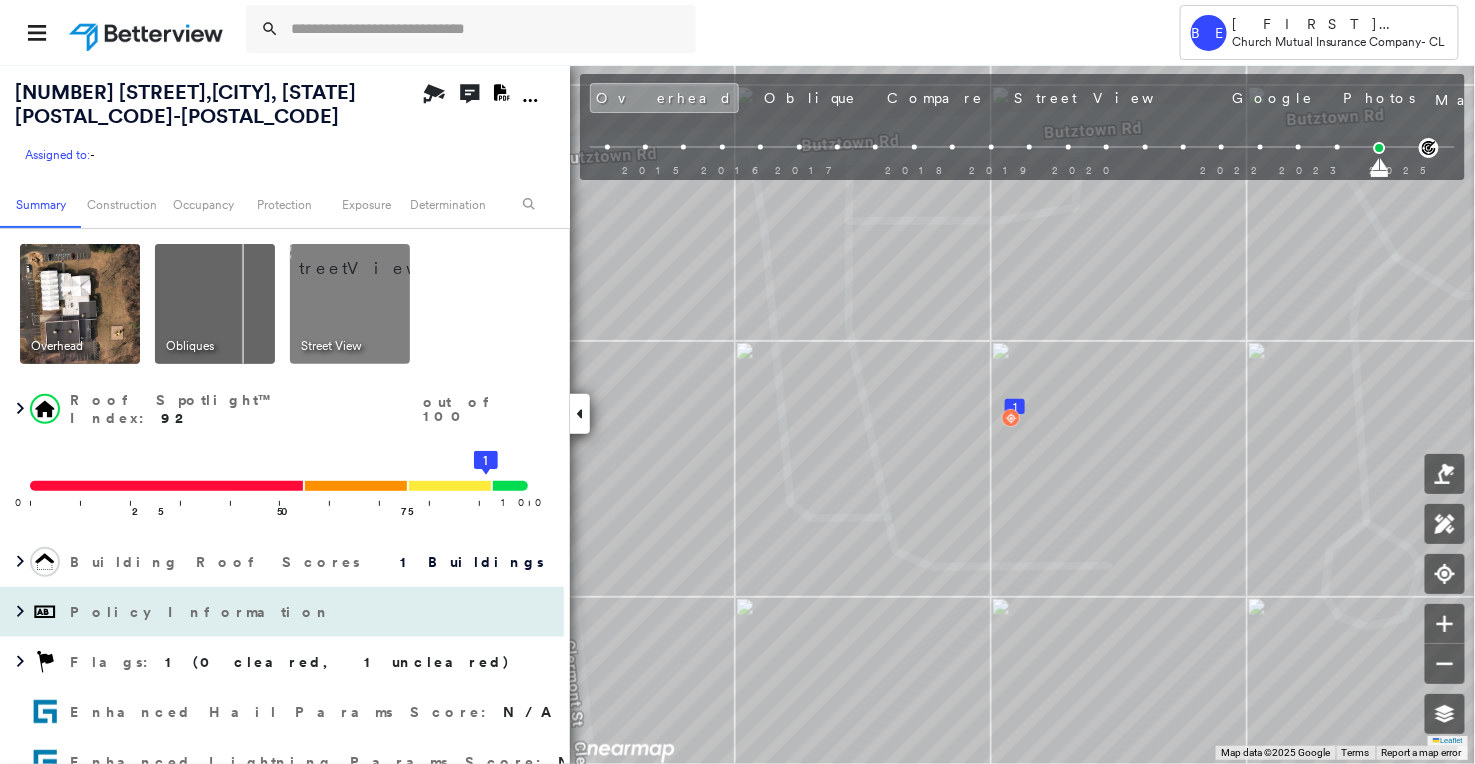 scroll, scrollTop: 258, scrollLeft: 0, axis: vertical 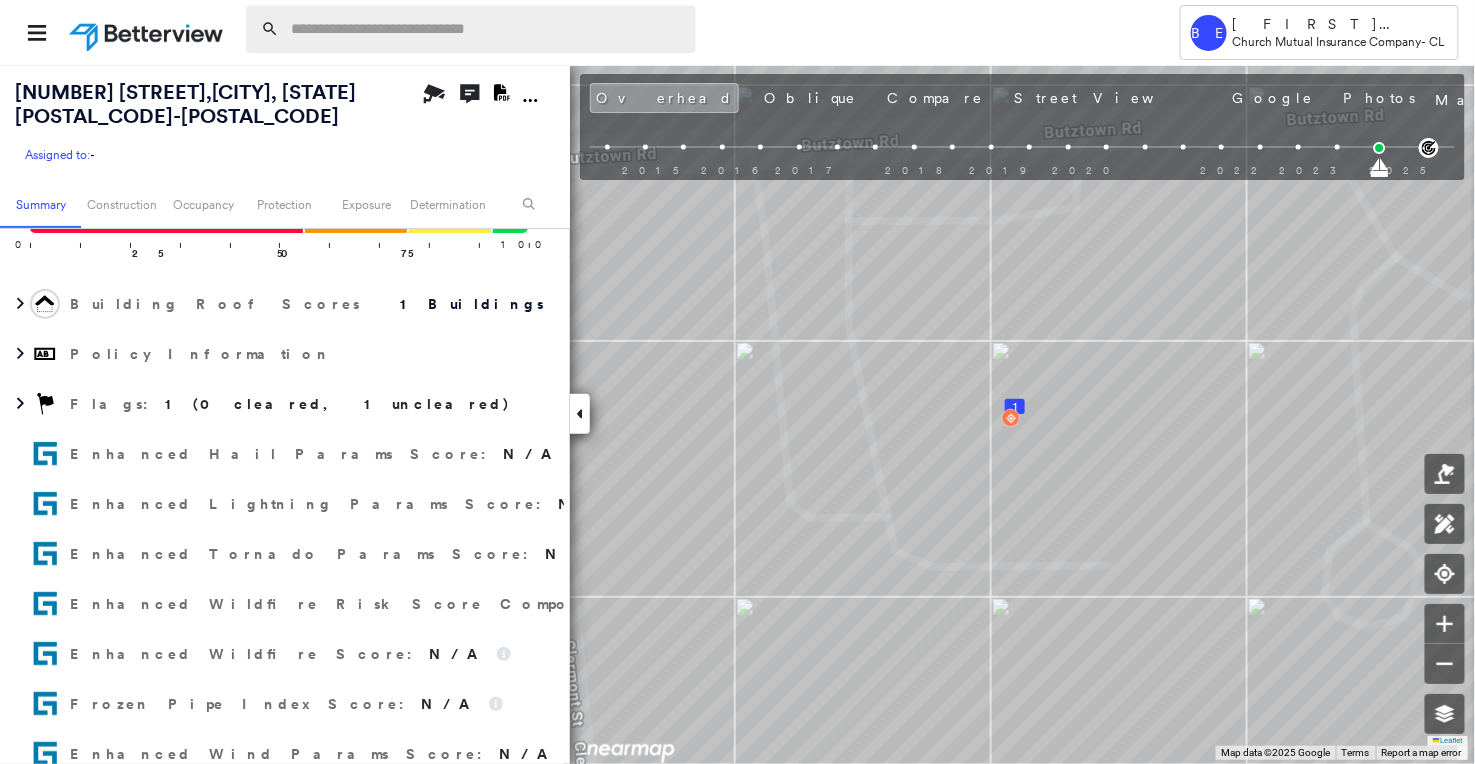 click at bounding box center [487, 29] 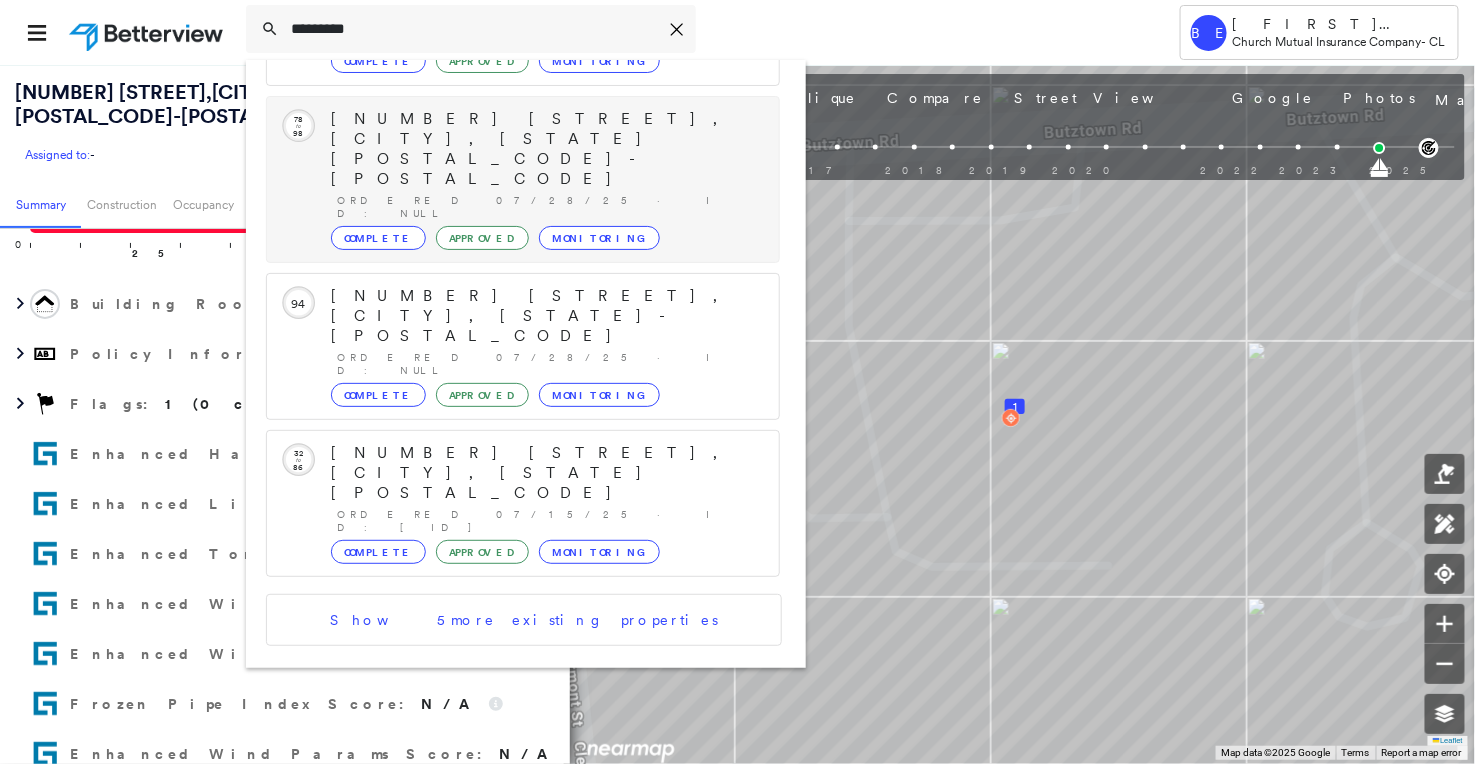 scroll, scrollTop: 0, scrollLeft: 0, axis: both 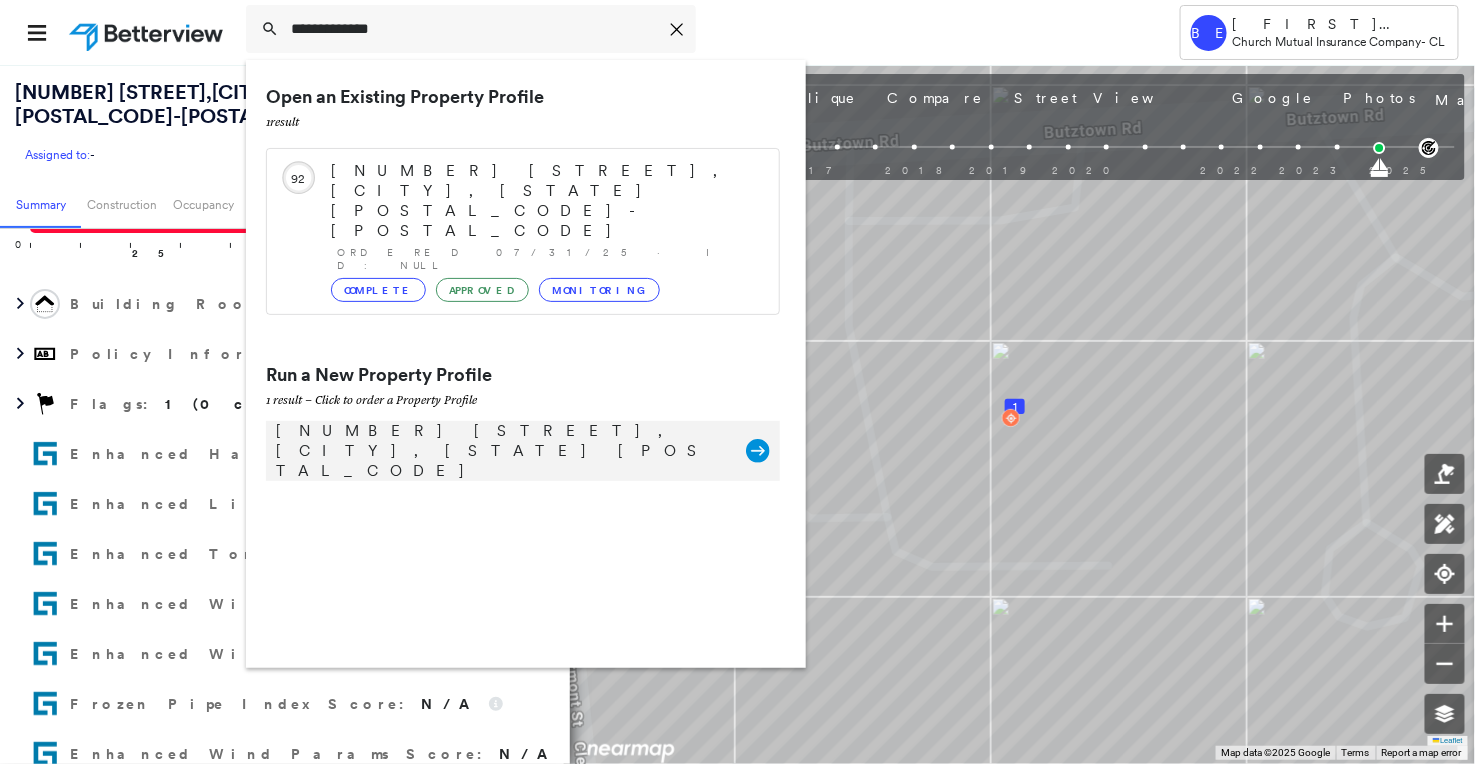 click on "[NUMBER] [STREET], [CITY], [STATE] [POSTAL_CODE]" at bounding box center [501, 451] 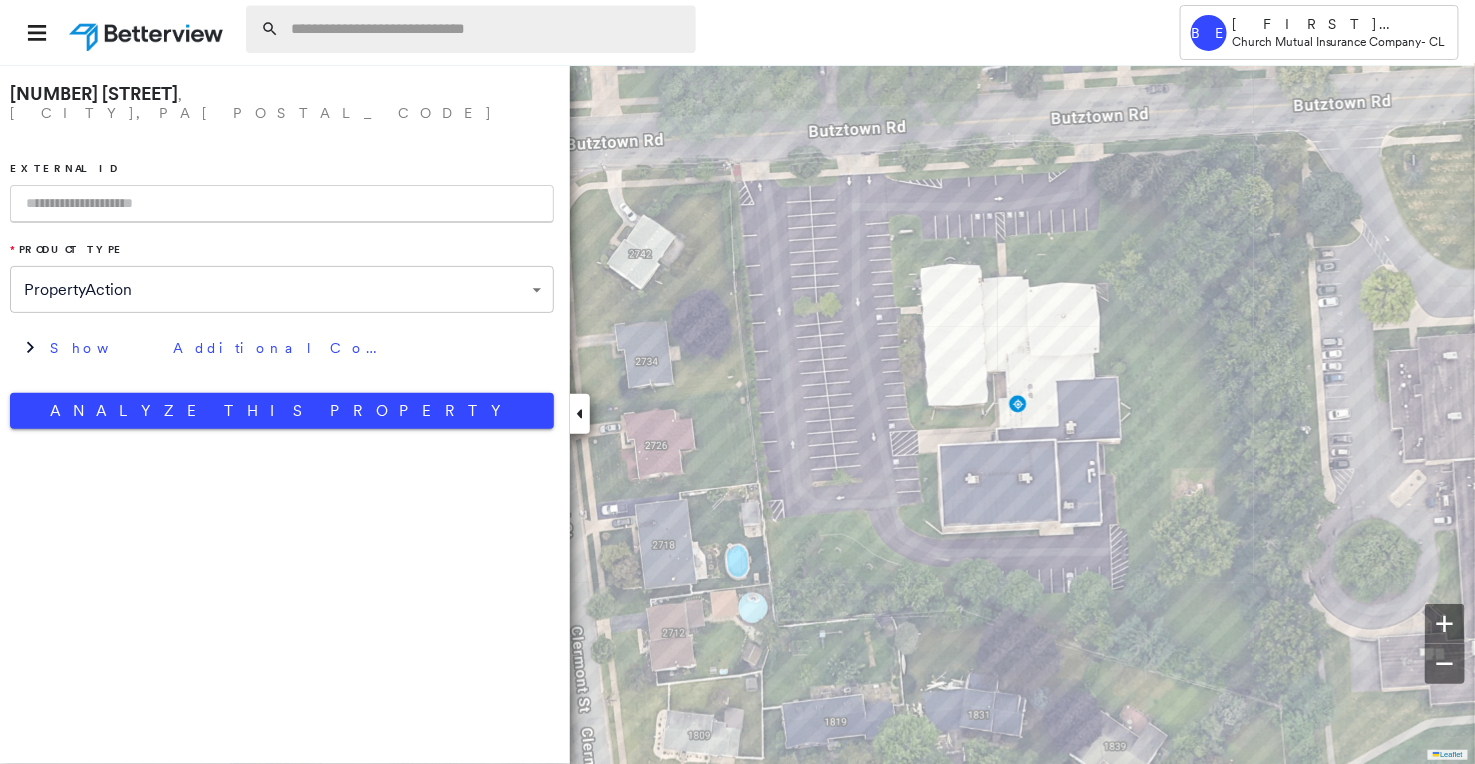 click at bounding box center (487, 29) 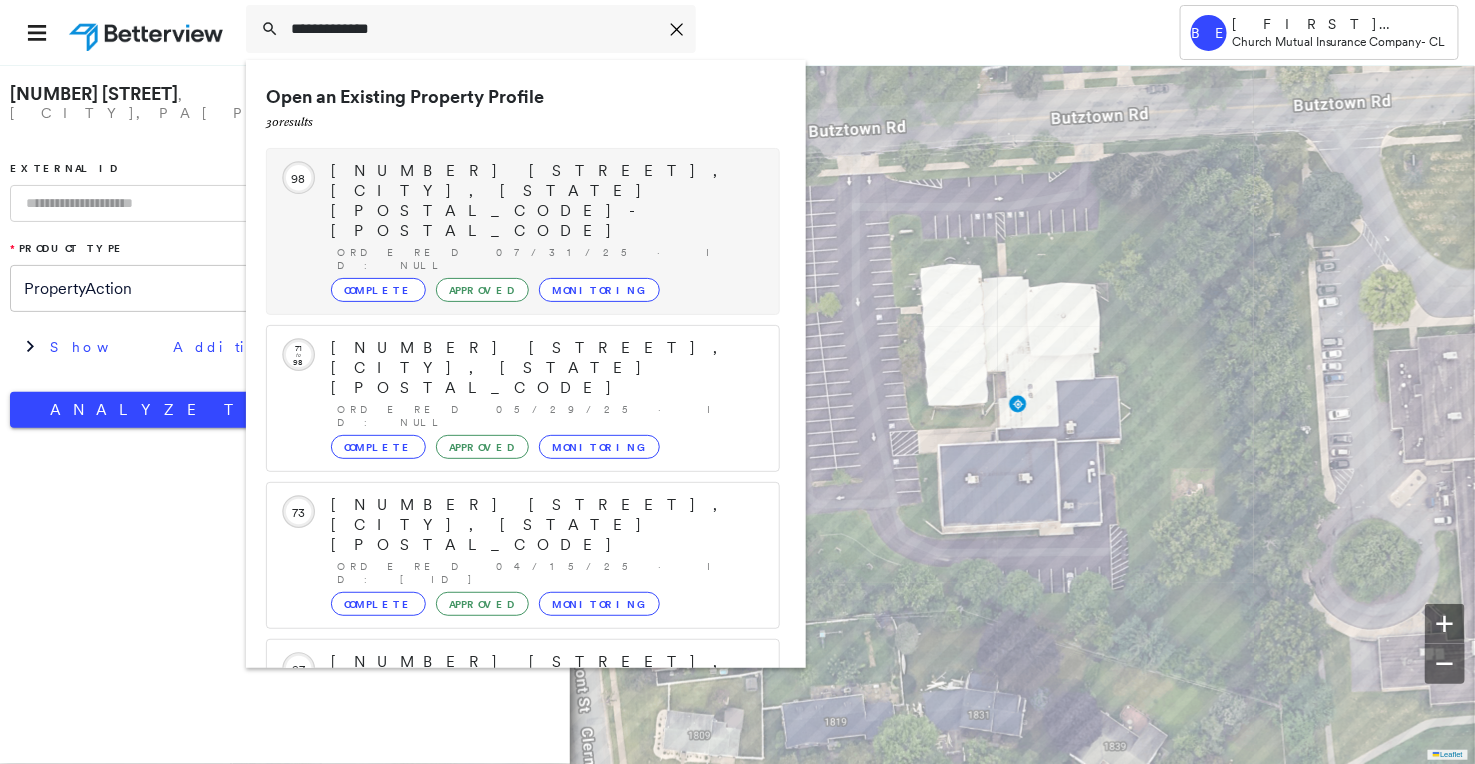 type on "**********" 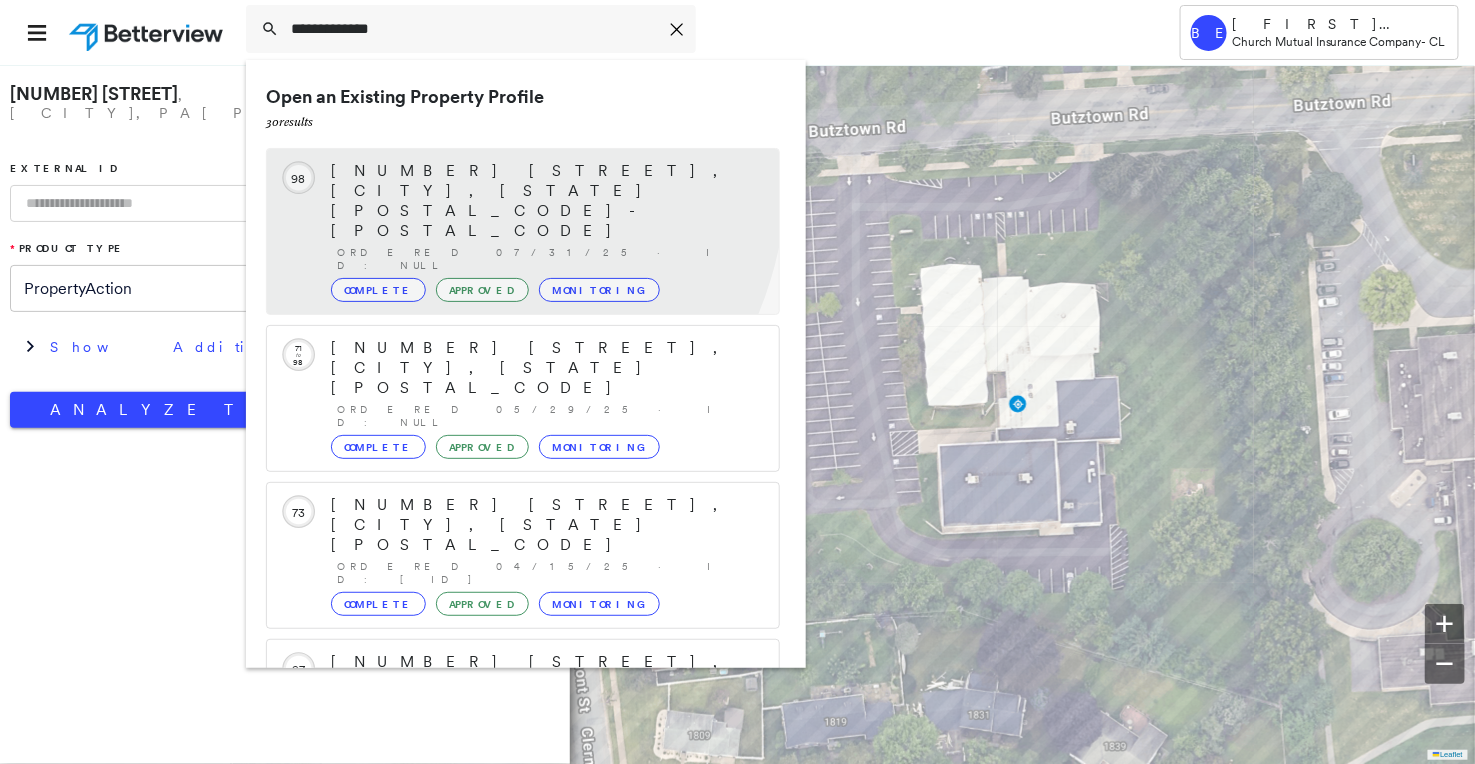 click on "[NUMBER] [STREET], [CITY], [STATE] [POSTAL_CODE]-[POSTAL_CODE]" at bounding box center (545, 201) 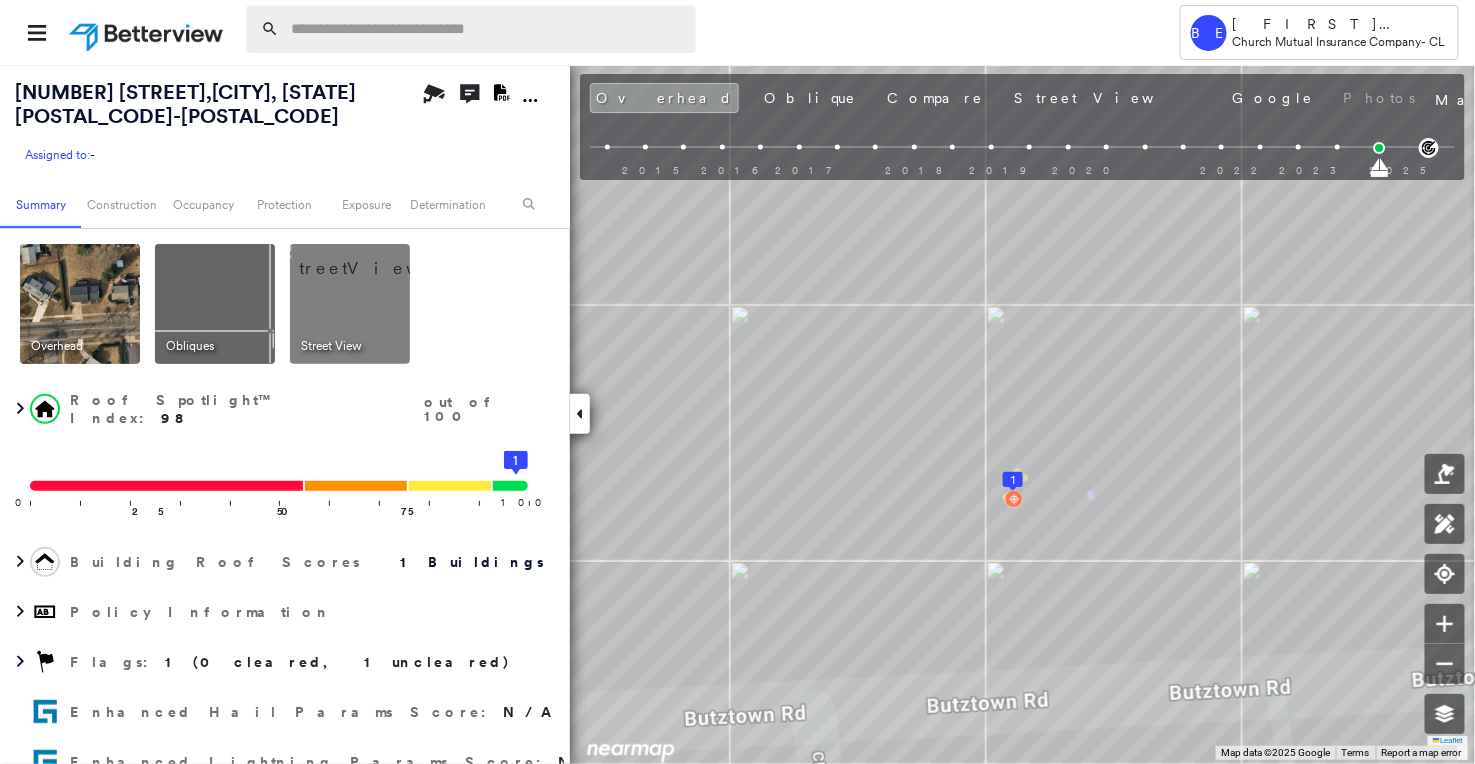 click at bounding box center (487, 29) 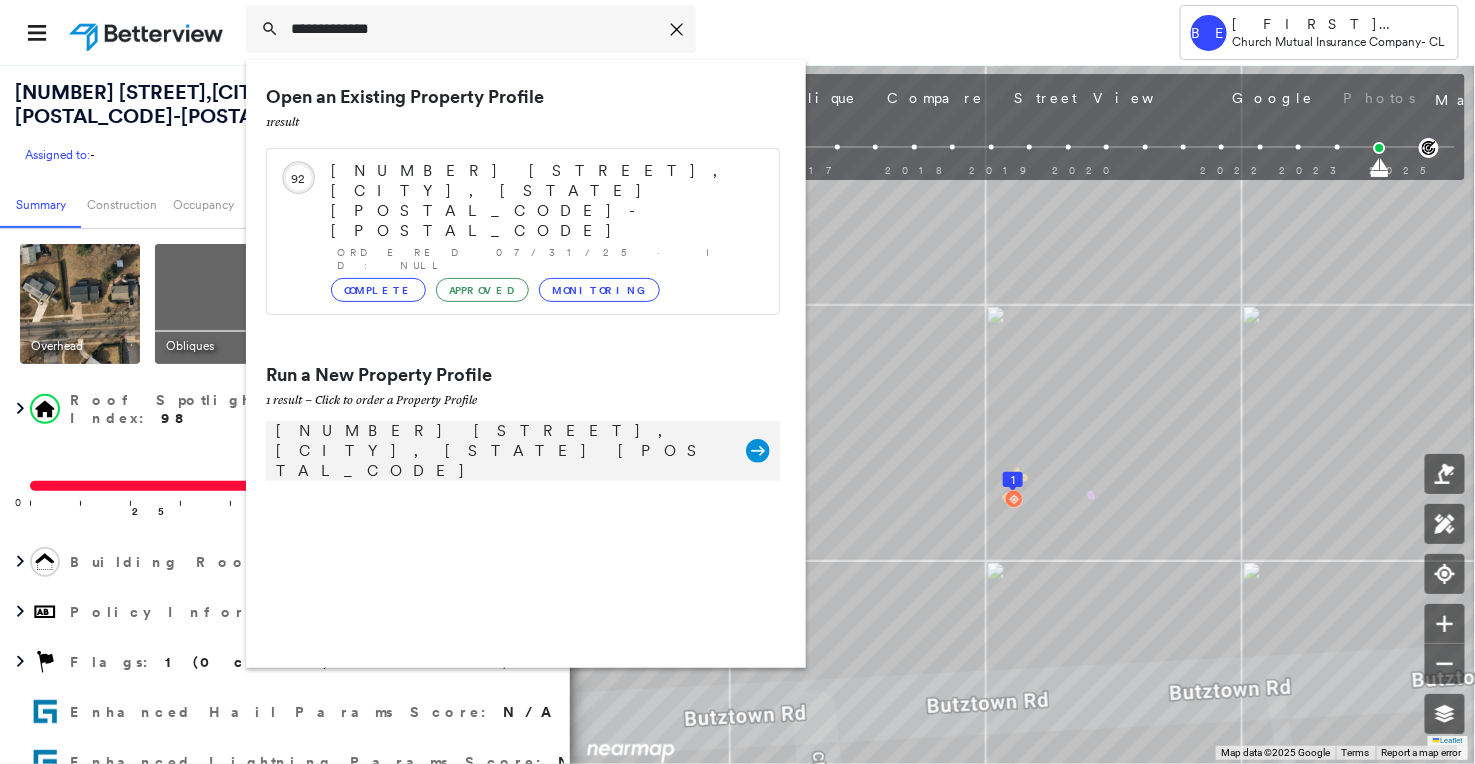 type on "**********" 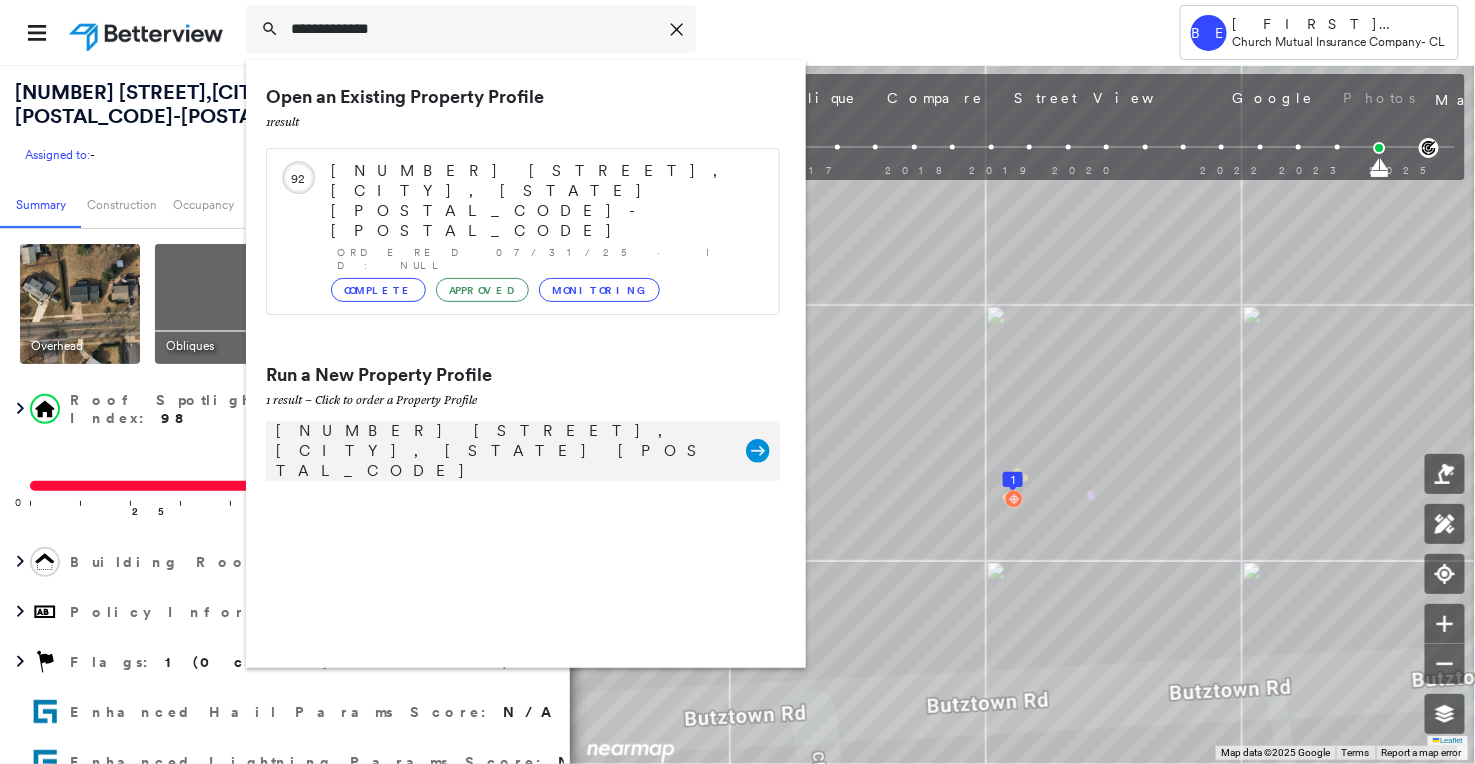 click on "[NUMBER] [STREET], [CITY], [STATE] [POSTAL_CODE]" at bounding box center (501, 451) 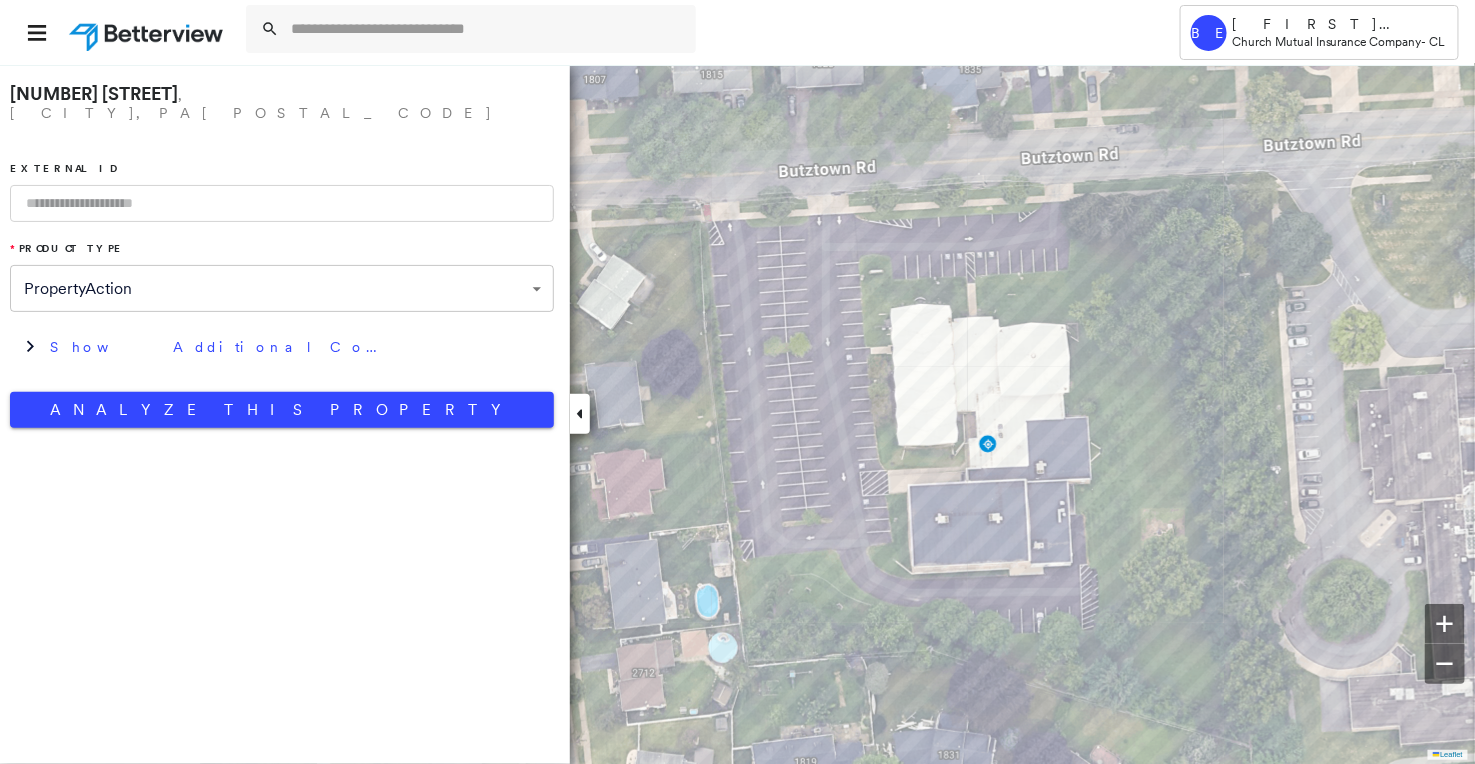 click on "**********" at bounding box center (737, 382) 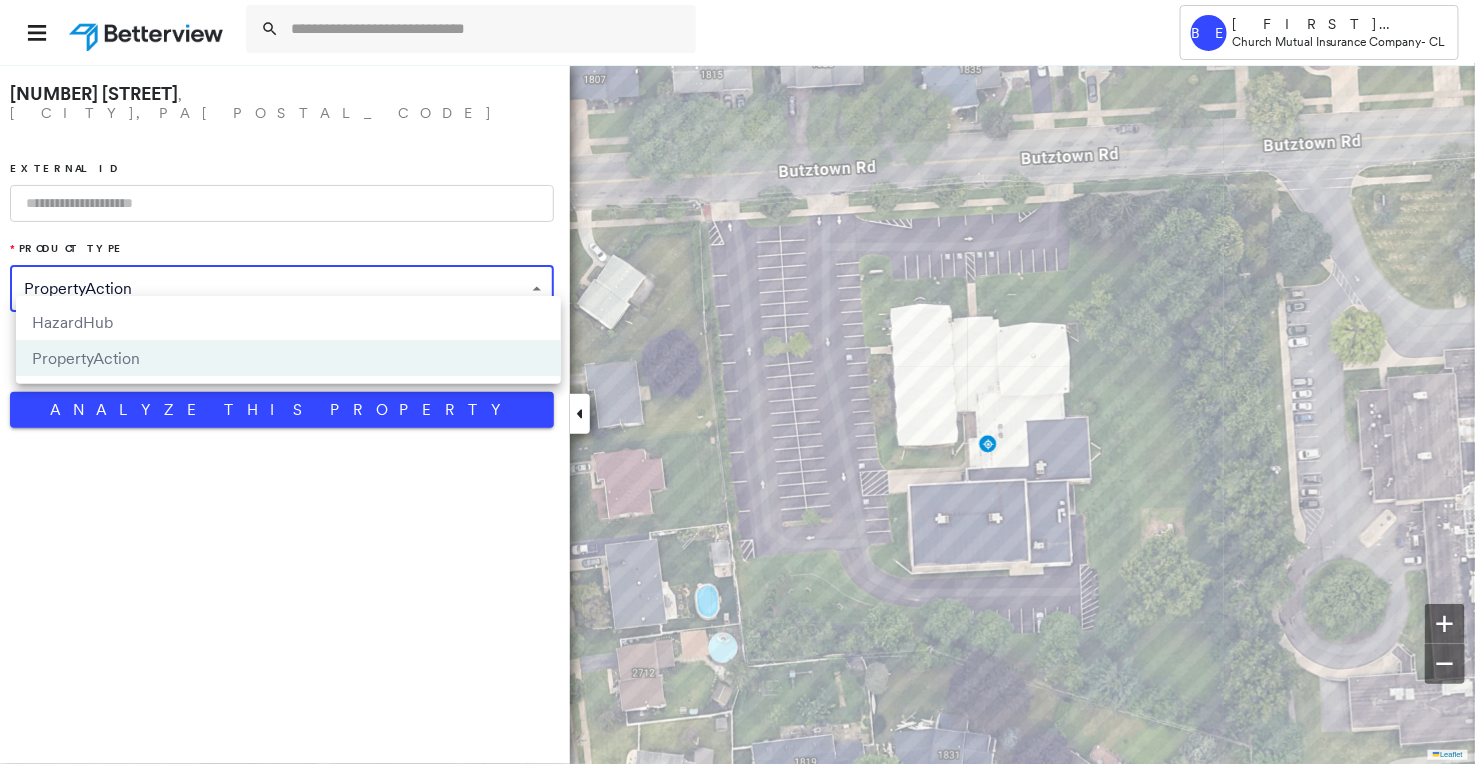 click on "HazardHub" at bounding box center [288, 322] 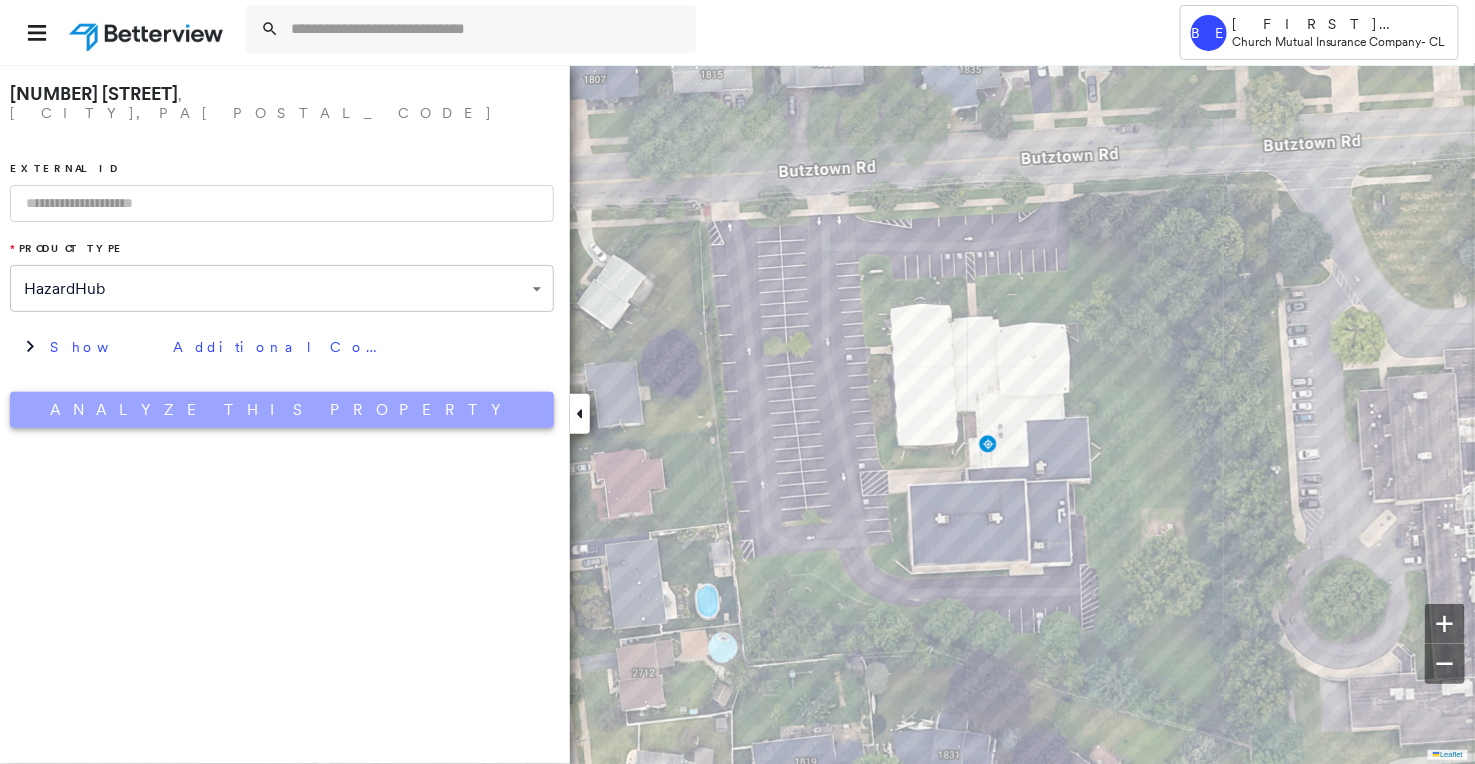 click on "Analyze This Property" at bounding box center (282, 410) 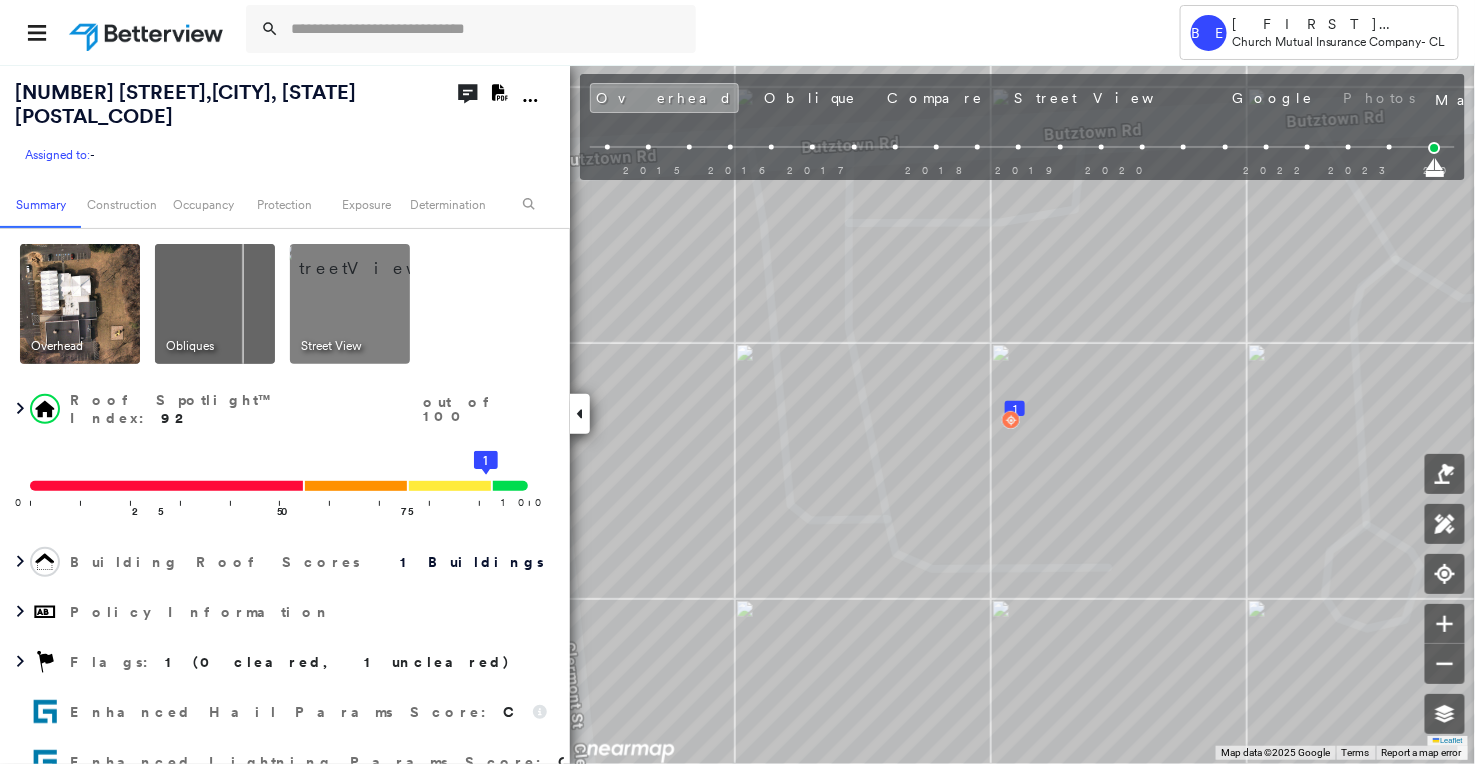 scroll, scrollTop: 258, scrollLeft: 0, axis: vertical 